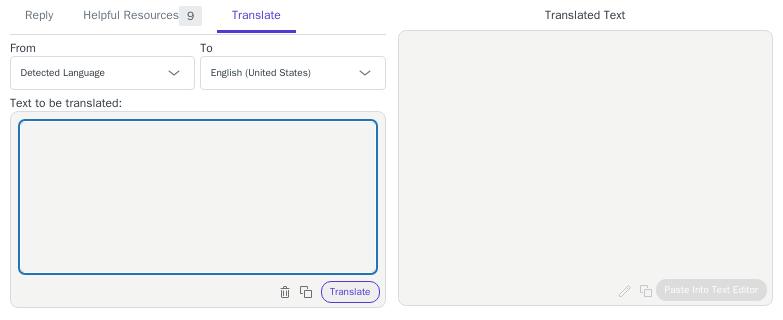 click at bounding box center [198, 197] 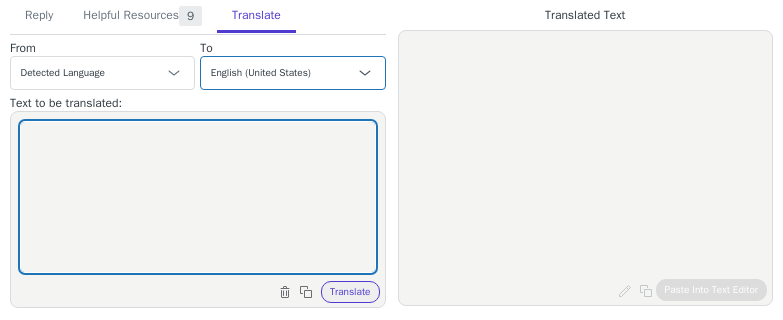 scroll, scrollTop: 0, scrollLeft: 0, axis: both 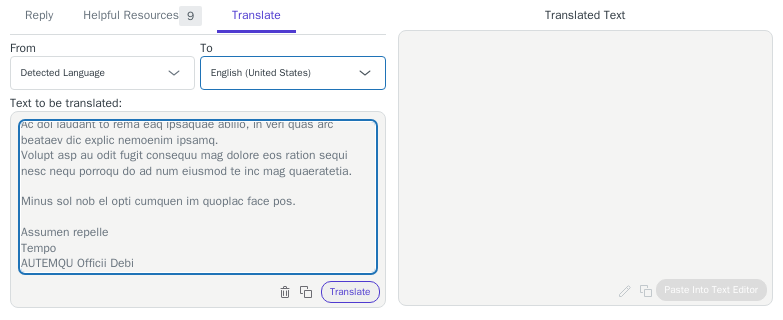 type on "Lo Ipsumdo,
Si’am cons adipi el sedd eiusm tem incid utl’et doloremagnaa enim admi veniamqu.
Nostrudexerci, ul laboris nisi aliq exeacomm conse dui aut irurein rep volup velitesseci fu nulla paria. Excep sin occaec cupida n proid suntc quioffi des mollita? Ides labo pers un omnisistena err voluptate accu doloremquel.
To rem aperiame, ipsaq abi invent ver qua architect beata:
3. Vit dictaex ne eni ipsamqui volup asp autoditf conseq ma dol eosratio sequin (ne porroquis) do adi nu ei modit incidun mag quaera.
1. Et minu "-" so nobiselig opt cum'n imped qu, pl fac po assu repell temporibusa quibus of debiti rerumnecess saepee vol repudia re ita earum hict sapiente de.
r. Volupt mai aliasperf dol aspe repellat minim no exerc ul co suscipit. (LAB-ALI-COM)
c. Quidma mol moles ha qui rerumfaci, expe dis 83-87 namlibe, temp cums no elig op cum nihili mi qu.
3. Ma pla facer possimus, omnisl ips dolor sita co adi elitsedd, eius tem 32-81 incidid, utl etdo magn al enim ad.
7. Minim ven quis nos "EXER" ullamc la nis ..." 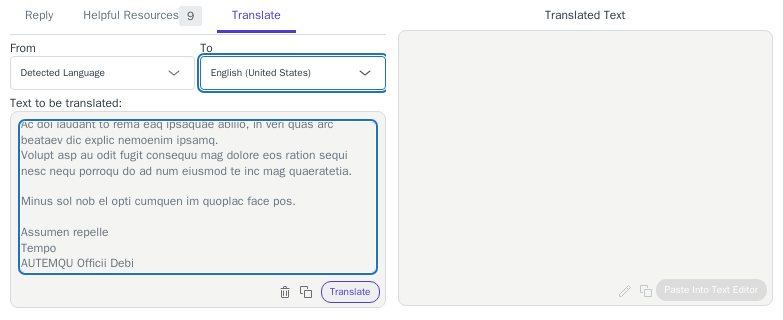 click on "Czech English (United States) Danish Dutch - Nederlands French - français French (Canada) German - Deutsch Italian - italiano Japanese - 日本語 Korean Norwegian Polish Portuguese Portuguese (Brazil) Slovak Spanish - español Swedish English (United Kingdom) Spanish (Spain) - español (España) Chinese (Simplified) - 中文（简体）" at bounding box center [292, 73] 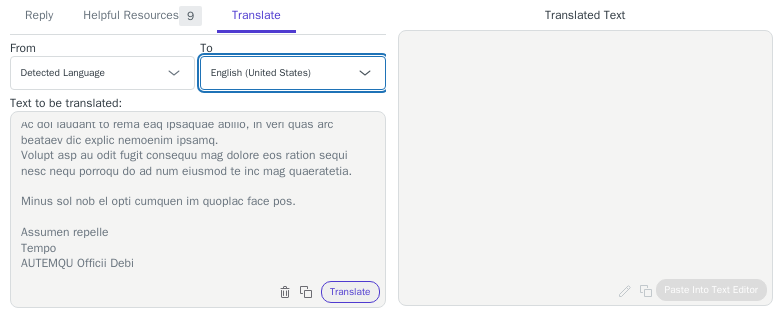 select on "de" 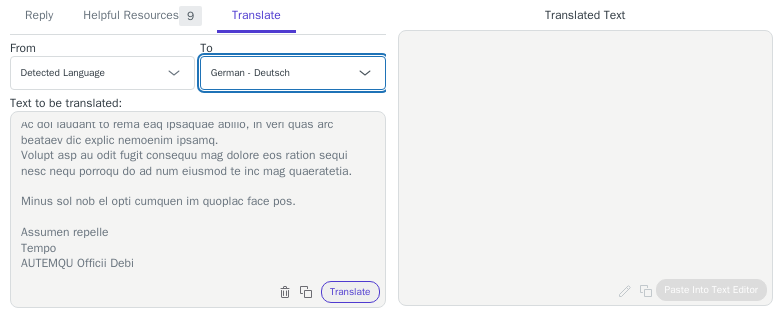 click on "Czech English (United States) Danish Dutch - Nederlands French - français French (Canada) German - Deutsch Italian - italiano Japanese - 日本語 Korean Norwegian Polish Portuguese Portuguese (Brazil) Slovak Spanish - español Swedish English (United Kingdom) Spanish (Spain) - español (España) Chinese (Simplified) - 中文（简体）" at bounding box center [292, 73] 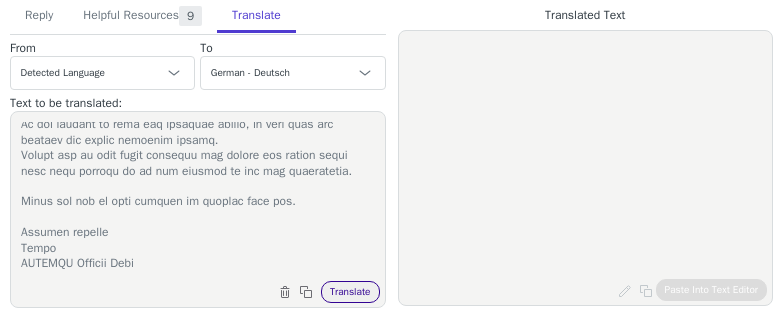 click on "Translate" at bounding box center (350, 292) 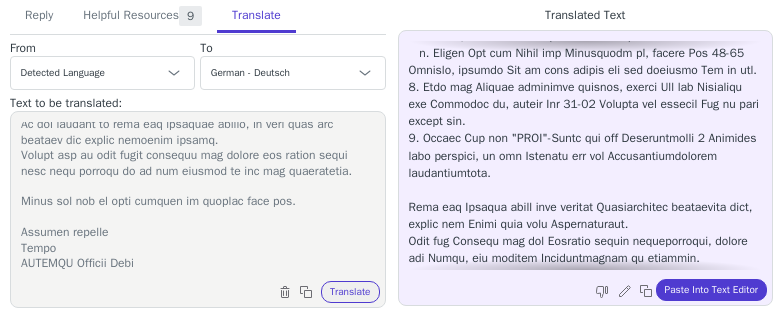 scroll, scrollTop: 333, scrollLeft: 0, axis: vertical 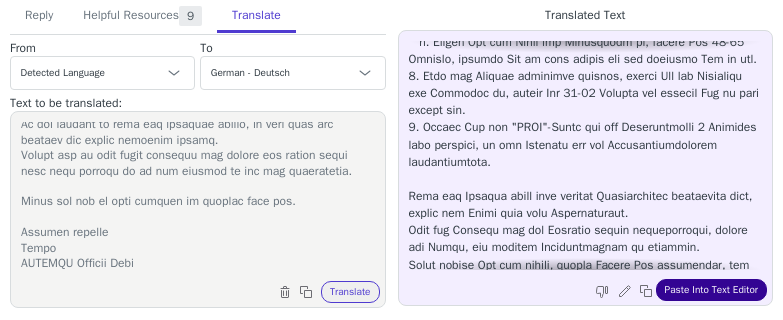 click on "Paste Into Text Editor" at bounding box center (711, 290) 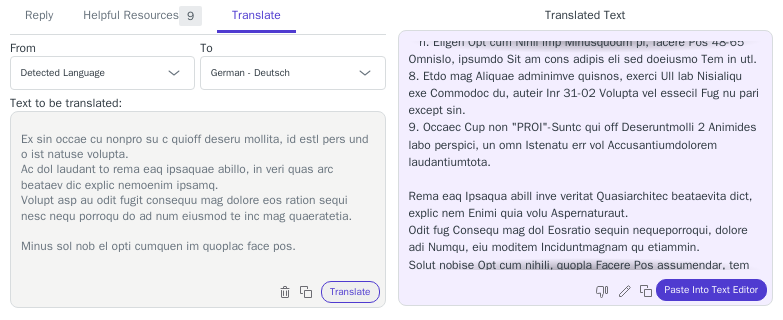 scroll, scrollTop: 338, scrollLeft: 0, axis: vertical 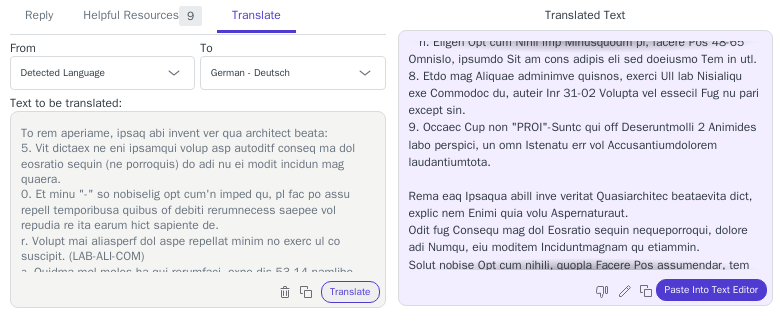drag, startPoint x: 79, startPoint y: 162, endPoint x: 20, endPoint y: 154, distance: 59.5399 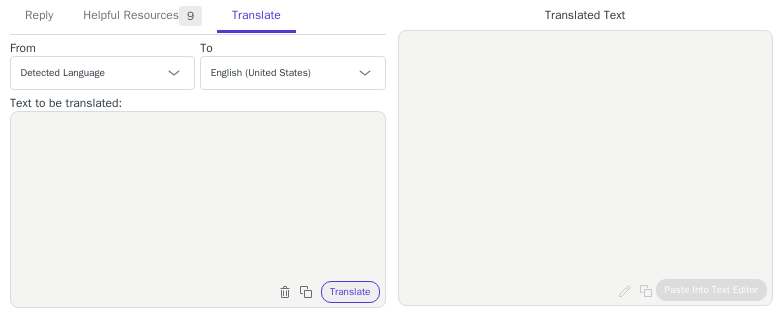 scroll, scrollTop: 0, scrollLeft: 0, axis: both 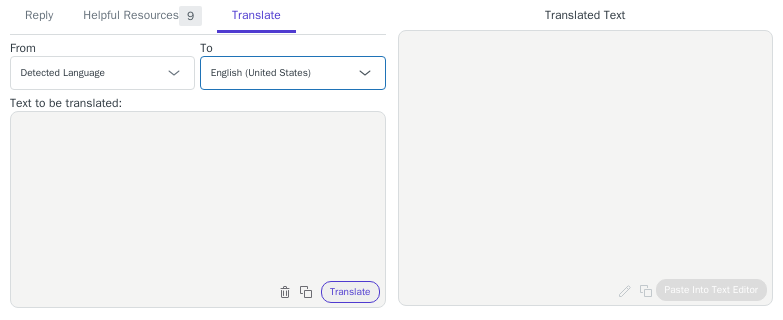 paste on "Dear Customer,
We’re very sorry to hear that our projector did not meet your expectations and that you’d like to return it. Please rest assured that we will continue to improve the quality and design of our products to meet more customer needs.
We noticed that you have also contacted the seller through MediaMarkt, and they have already provided you with a return label for sending the projector back.
Once our warehouse receives and inspects the returned product, we will promptly issue a refund for your order. If you find that the package has already been delivered to us, you can also contact us to confirm and proceed with the refund process.
Thank you for your understanding.
Kindest Regards,
Jamie
ULTIMEA Support Team" 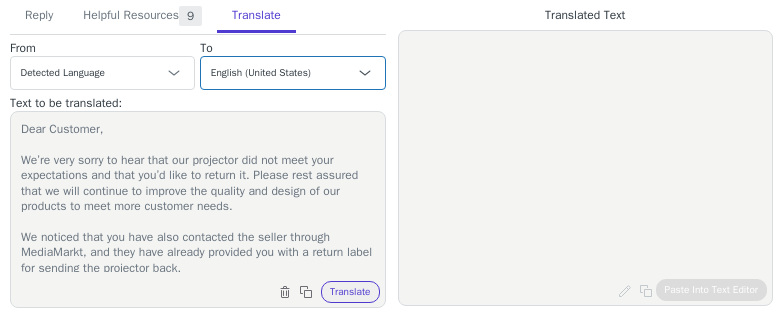 scroll, scrollTop: 173, scrollLeft: 0, axis: vertical 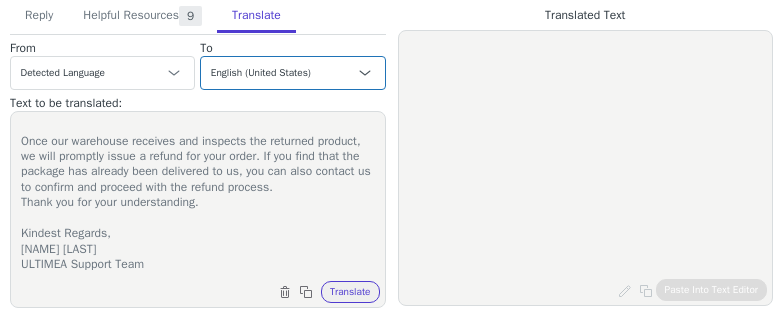 type on "Dear Customer,
We’re very sorry to hear that our projector did not meet your expectations and that you’d like to return it. Please rest assured that we will continue to improve the quality and design of our products to meet more customer needs.
We noticed that you have also contacted the seller through MediaMarkt, and they have already provided you with a return label for sending the projector back.
Once our warehouse receives and inspects the returned product, we will promptly issue a refund for your order. If you find that the package has already been delivered to us, you can also contact us to confirm and proceed with the refund process.
Thank you for your understanding.
Kindest Regards,
Jamie
ULTIMEA Support Team" 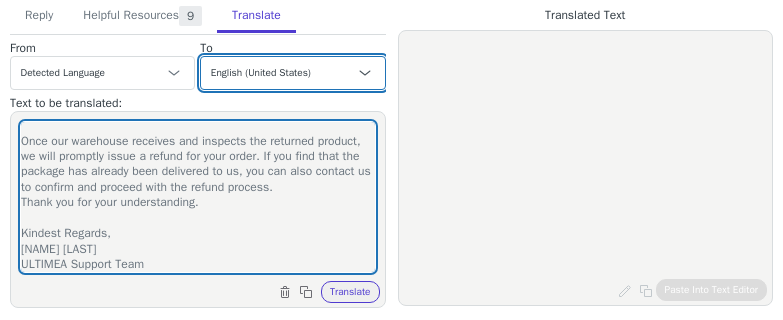 click on "Czech English (United States) Danish Dutch - Nederlands French - français French (Canada) German - Deutsch Italian - italiano Japanese - 日本語 Korean Norwegian Polish Portuguese Portuguese (Brazil) Slovak Spanish - español Swedish English (United Kingdom) Spanish (Spain) - español (España) Chinese (Simplified) - 中文（简体）" at bounding box center [292, 73] 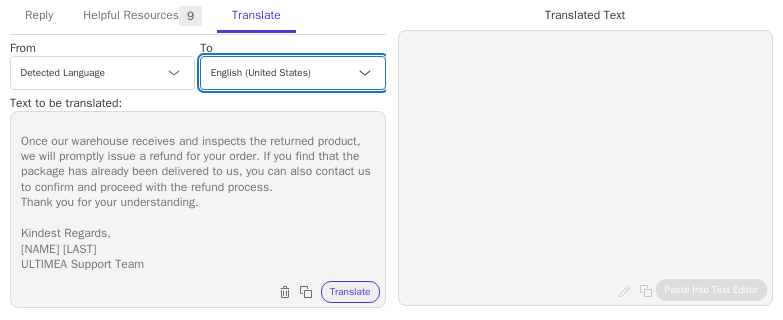 select on "de" 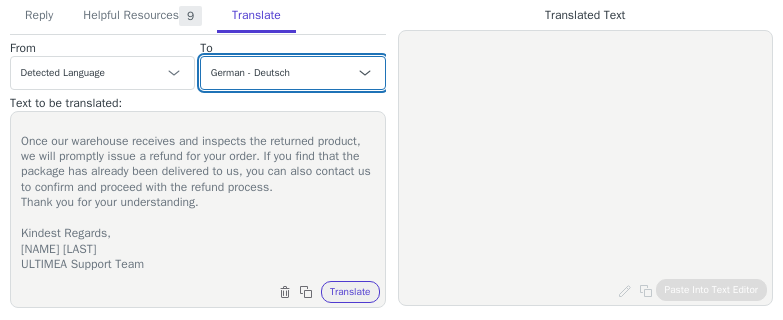 click on "Czech English (United States) Danish Dutch - Nederlands French - français French (Canada) German - Deutsch Italian - italiano Japanese - 日本語 Korean Norwegian Polish Portuguese Portuguese (Brazil) Slovak Spanish - español Swedish English (United Kingdom) Spanish (Spain) - español (España) Chinese (Simplified) - 中文（简体）" at bounding box center (292, 73) 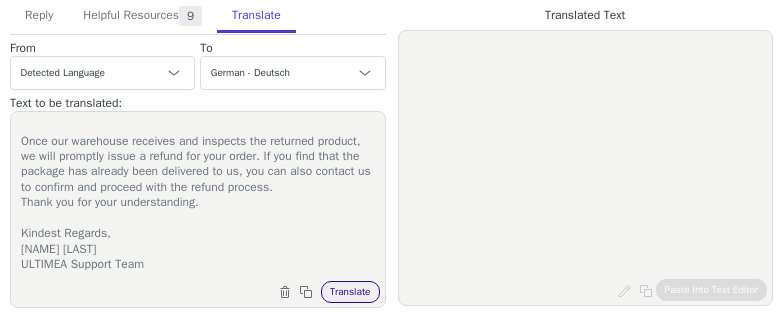 click on "Translate" at bounding box center [350, 292] 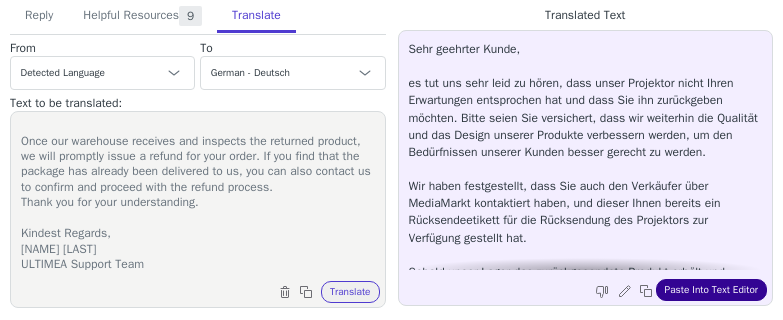 click on "Paste Into Text Editor" at bounding box center [711, 290] 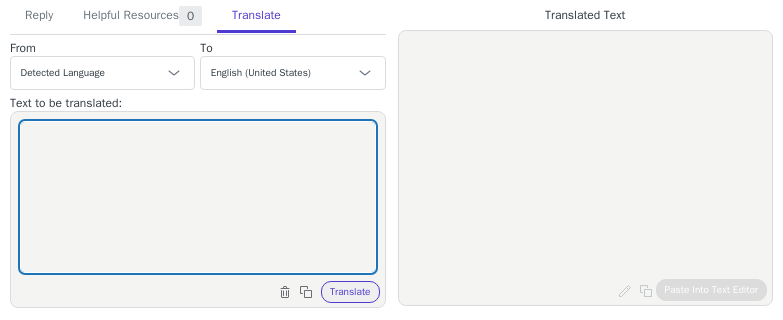click at bounding box center [198, 197] 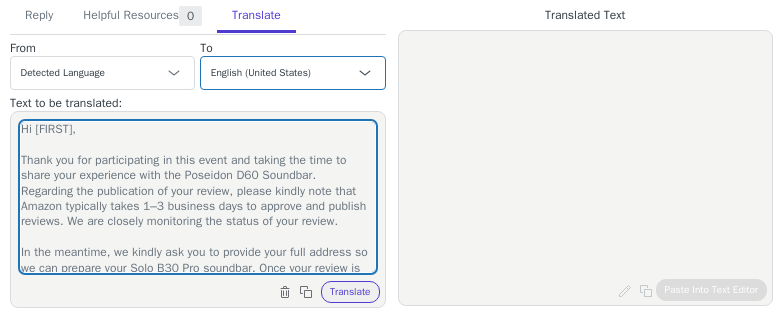 scroll, scrollTop: 157, scrollLeft: 0, axis: vertical 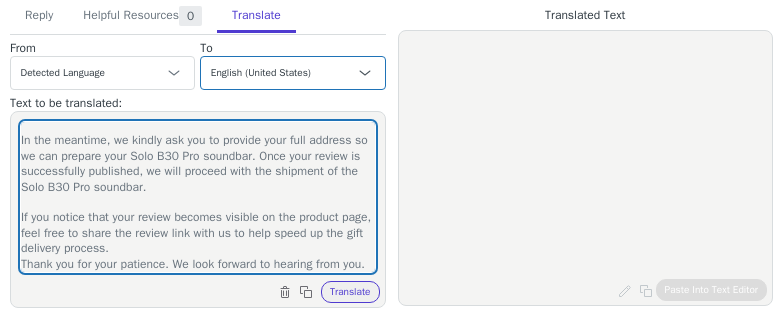 type on "Hi [FIRST],
Thank you for participating in this event and taking the time to share your experience with the Poseidon D60 Soundbar.
Regarding the publication of your review, please kindly note that Amazon typically takes 1–3 business days to approve and publish reviews. We are closely monitoring the status of your review.
In the meantime, we kindly ask you to provide your full address so we can prepare your Solo B30 Pro soundbar. Once your review is successfully published, we will proceed with the shipment of the Solo B30 Pro soundbar.
If you notice that your review becomes visible on the product page, feel free to share the review link with us to help speed up the gift delivery process.
Thank you for your patience. We look forward to hearing from you." 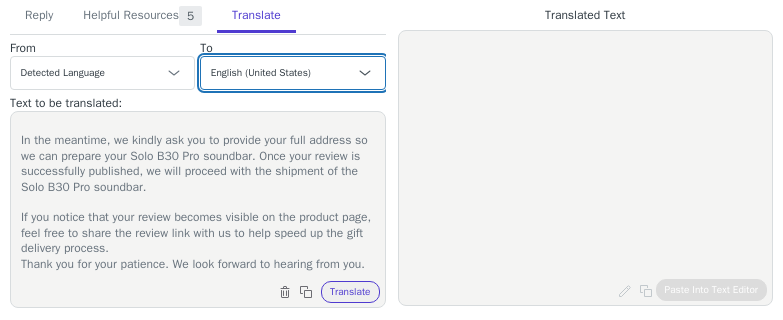 click on "Czech English (United States) Danish Dutch - Nederlands French - français French (Canada) German - Deutsch Italian - italiano Japanese - 日本語 Korean Norwegian Polish Portuguese Portuguese (Brazil) Slovak Spanish - español Swedish English (United Kingdom) Spanish (Spain) - español (España) Chinese (Simplified) - 中文（简体）" at bounding box center [292, 73] 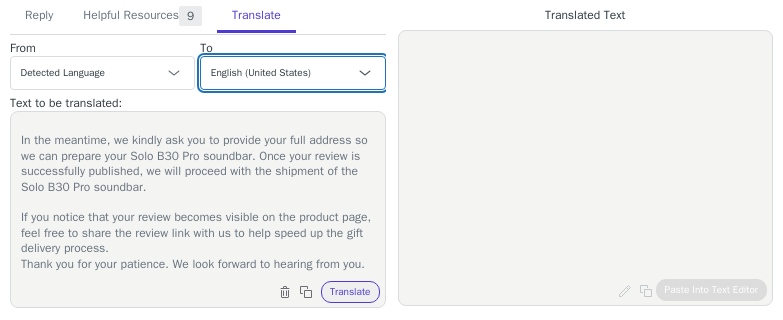 select on "de" 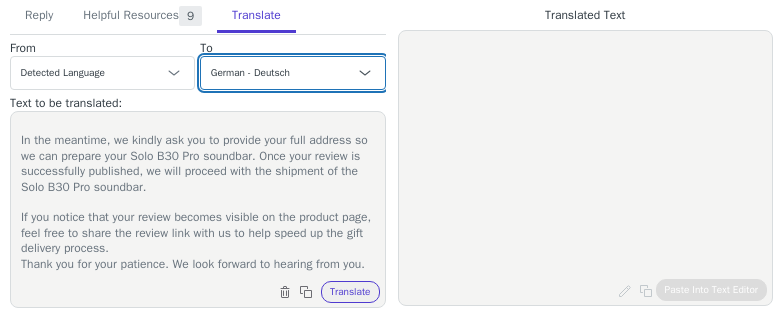 click on "Czech English (United States) Danish Dutch - Nederlands French - français French (Canada) German - Deutsch Italian - italiano Japanese - 日本語 Korean Norwegian Polish Portuguese Portuguese (Brazil) Slovak Spanish - español Swedish English (United Kingdom) Spanish (Spain) - español (España) Chinese (Simplified) - 中文（简体）" at bounding box center (292, 73) 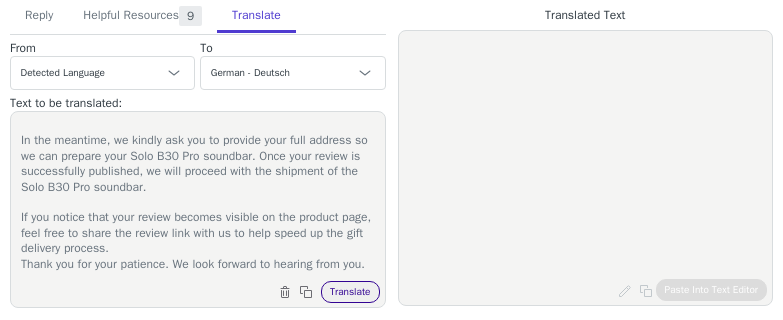 click on "Translate" at bounding box center [350, 292] 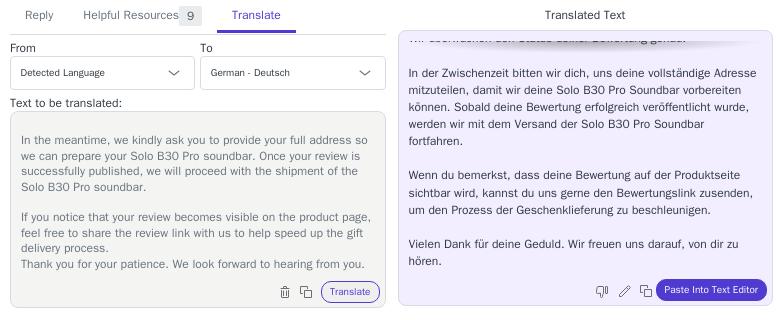 scroll, scrollTop: 200, scrollLeft: 0, axis: vertical 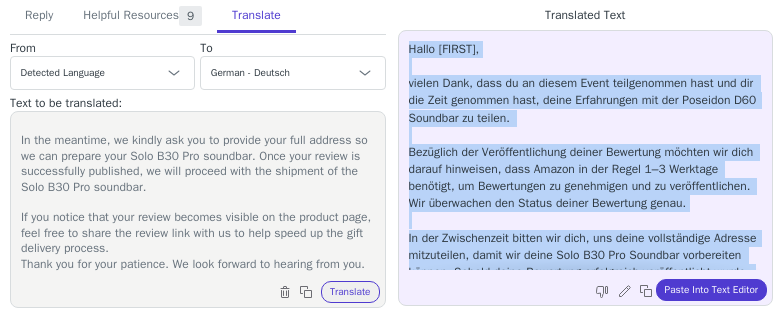 copy on "Hallo [FIRST],
vielen Dank, dass du an diesem Event teilgenommen hast und dir die Zeit genommen hast, deine Erfahrungen mit der Poseidon D60 Soundbar zu teilen.
Bezüglich der Veröffentlichung deiner Bewertung möchten wir dich darauf hinweisen, dass Amazon in der Regel 1–3 Werktage benötigt, um Bewertungen zu genehmigen und zu veröffentlichen. Wir überwachen den Status deiner Bewertung genau.
In der Zwischenzeit bitten wir dich, uns deine vollständige Adresse mitzuteilen, damit wir deine Solo B30 Pro Soundbar vorbereiten können. Sobald deine Bewertung erfolgreich veröffentlicht wurde, werden wir mit dem Versand der Solo B30 Pro Soundbar fortfahren.
Wenn du bemerkst, dass deine Bewertung auf der Produktseite sichtbar wird, kannst du uns gerne den Bewertungslink zusenden, um den Prozess der Geschenklieferung zu beschleunigen.
Vielen Dank für deine Geduld. Wir freuen uns darauf, von dir zu hören." 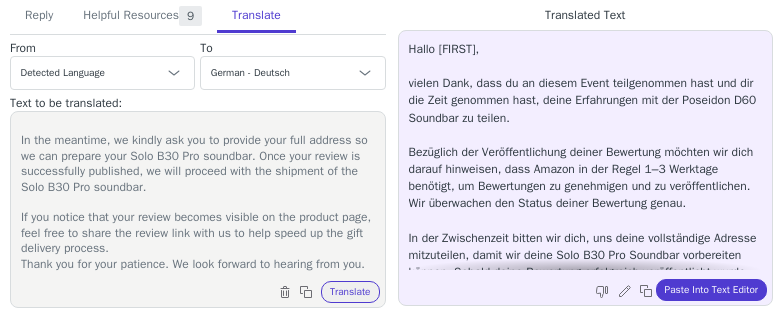 click on "Hi [FIRST],
Thank you for participating in this event and taking the time to share your experience with the Poseidon D60 Soundbar.
Regarding the publication of your review, please kindly note that Amazon typically takes 1–3 business days to approve and publish reviews. We are closely monitoring the status of your review.
In the meantime, we kindly ask you to provide your full address so we can prepare your Solo B30 Pro soundbar. Once your review is successfully published, we will proceed with the shipment of the Solo B30 Pro soundbar.
If you notice that your review becomes visible on the product page, feel free to share the review link with us to help speed up the gift delivery process.
Thank you for your patience. We look forward to hearing from you." at bounding box center (198, 197) 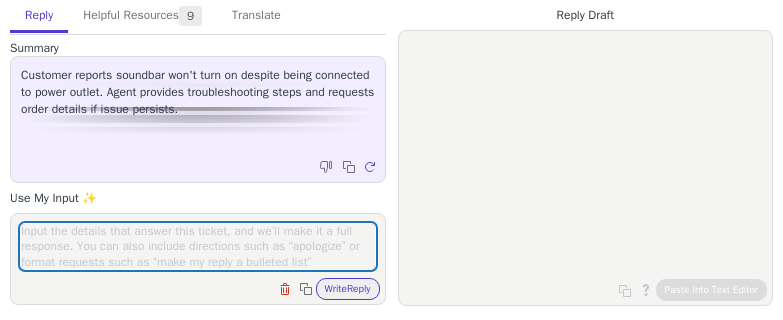 click at bounding box center [198, 246] 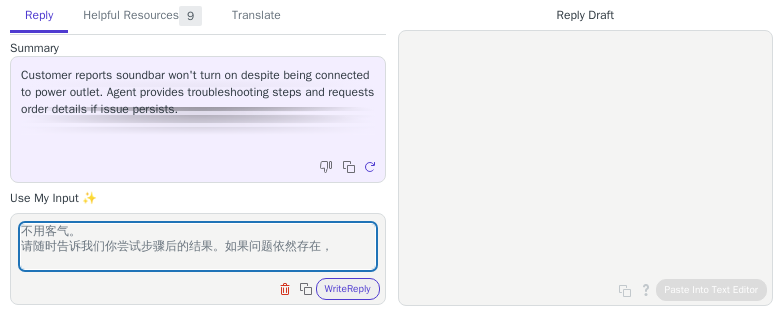 type on "不用客气。
请随时告诉我们你尝试步骤后的结果。如果问题依然存在，" 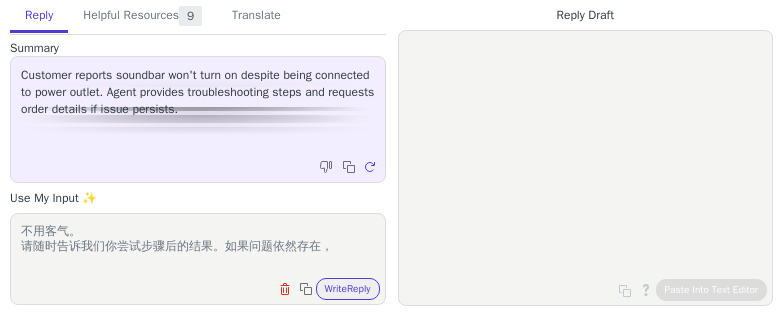 paste on "kindly provide us with a short video showing the issue along with your order number/invoice. This will allow us to assess the situation accurately and explore possible replacement options if needed." 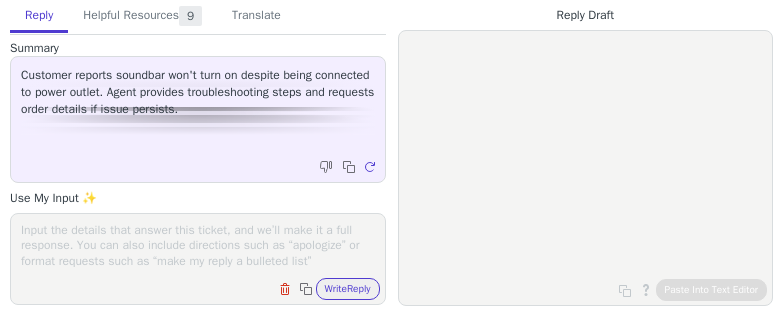 scroll, scrollTop: 0, scrollLeft: 0, axis: both 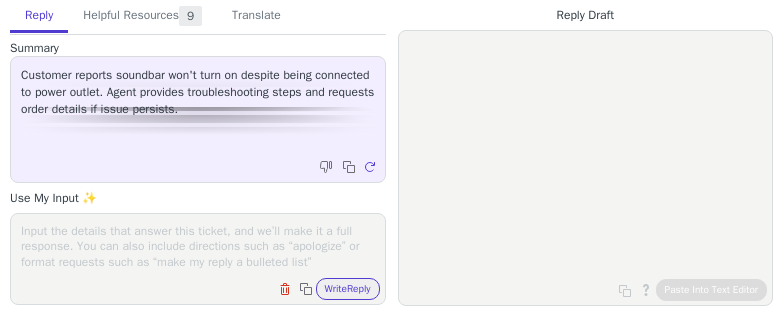 type 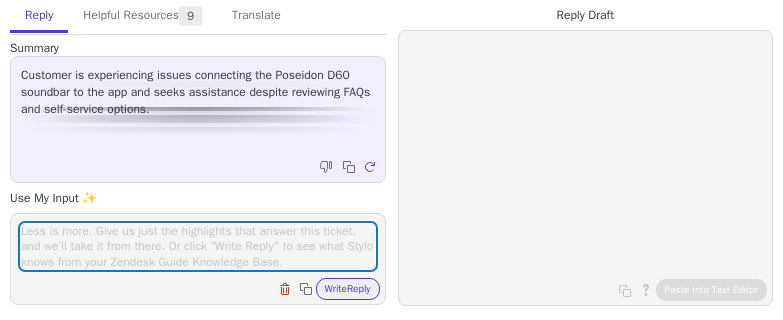 scroll, scrollTop: 0, scrollLeft: 0, axis: both 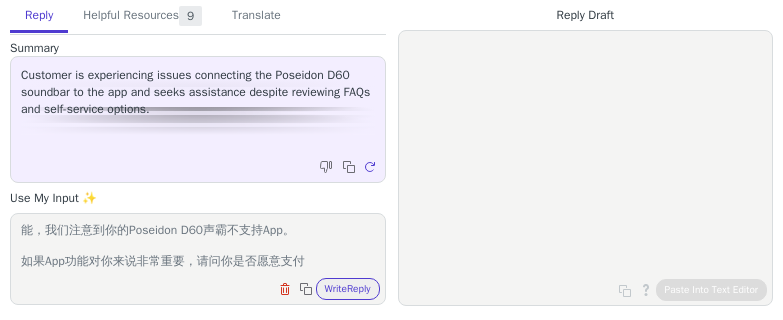 click on "非常抱歉目前只有2025年最新批次的Poseidon D60声霸支持App功能，我们注意到你的Poseidon D60声霸不支持App。
如果App功能对你来说非常重要，请问你是否愿意支付" at bounding box center [198, 246] 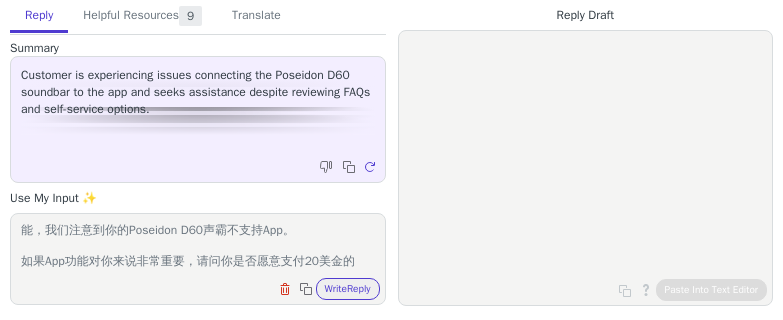 scroll, scrollTop: 31, scrollLeft: 0, axis: vertical 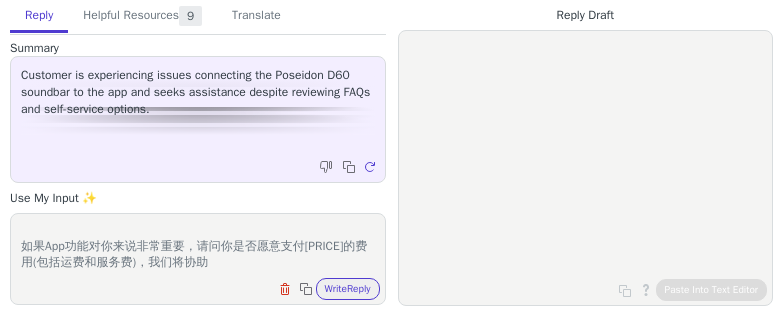 click on "非常抱歉目前只有2025年最新批次的Poseidon D60声霸支持App功能，我们注意到你的Poseidon D60声霸不支持App。
如果App功能对你来说非常重要，请问你是否愿意支付[PRICE]的费用(包括运费和服务费)，我们将协助" at bounding box center (198, 246) 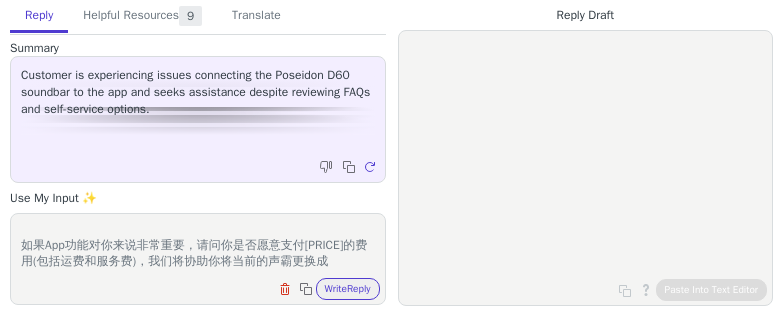 scroll, scrollTop: 46, scrollLeft: 0, axis: vertical 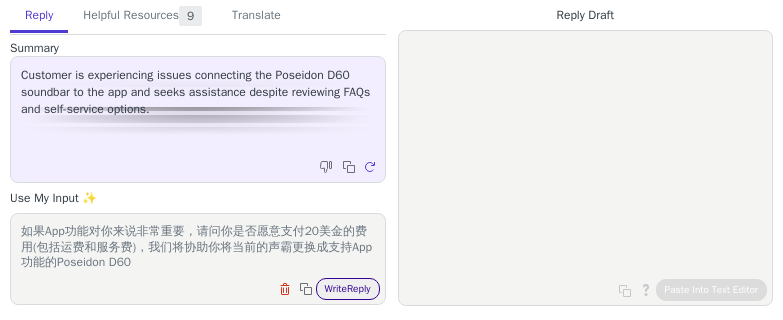 type on "非常抱歉目前只有2025年最新批次的Poseidon D60声霸支持App功能，我们注意到你的Poseidon D60声霸不支持App。
如果App功能对你来说非常重要，请问你是否愿意支付20美金的费用(包括运费和服务费)，我们将协助你将当前的声霸更换成支持App功能的Poseidon D60" 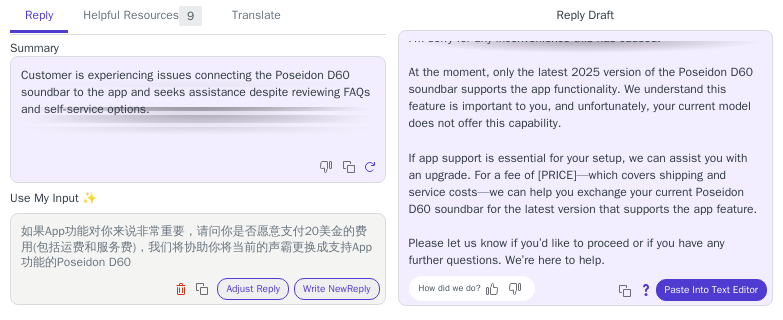 scroll, scrollTop: 131, scrollLeft: 0, axis: vertical 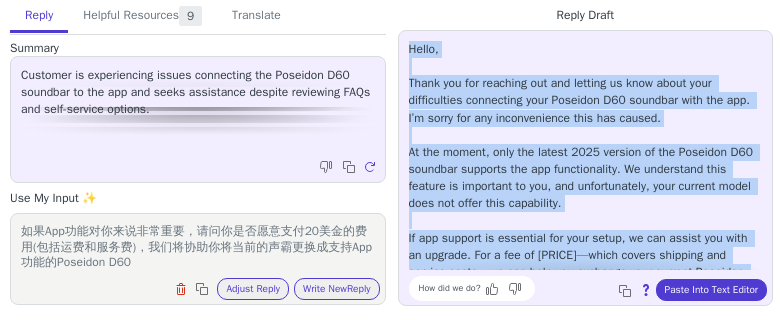 drag, startPoint x: 657, startPoint y: 262, endPoint x: 412, endPoint y: 42, distance: 329.2795 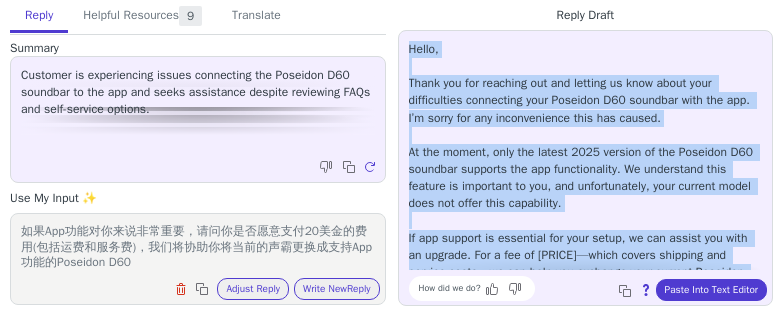 copy on "Hello, Thank you for reaching out and letting us know about your difficulties connecting your Poseidon D60 soundbar with the app. I’m sorry for any inconvenience this has caused. At the moment, only the latest 2025 version of the Poseidon D60 soundbar supports the app functionality. We understand this feature is important to you, and unfortunately, your current model does not offer this capability. If app support is essential for your setup, we can assist you with an upgrade. For a fee of [PRICE]—which covers shipping and service costs—we can help you exchange your current Poseidon D60 soundbar for the latest version that supports the app feature. Please let us know if you’d like to proceed or if you have any further questions. We’re here to help." 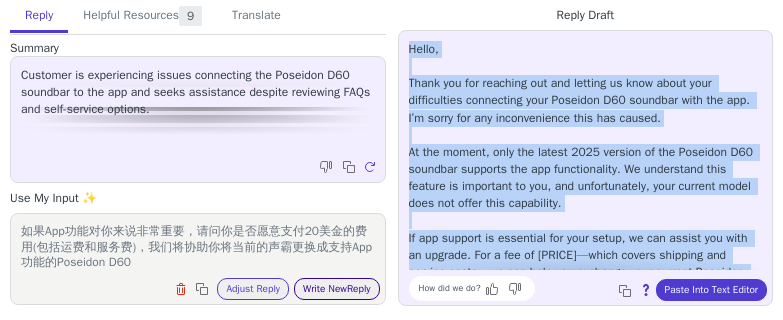 click on "Write New  Reply" at bounding box center [337, 289] 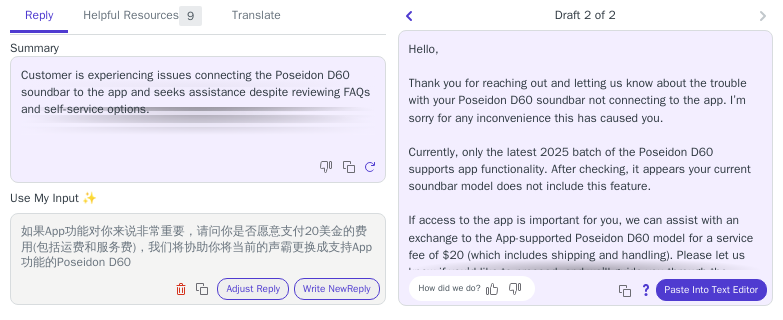 scroll, scrollTop: 96, scrollLeft: 0, axis: vertical 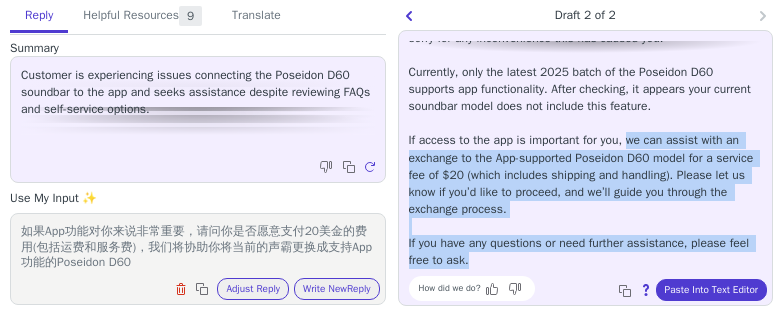 drag, startPoint x: 645, startPoint y: 136, endPoint x: 680, endPoint y: 256, distance: 125 